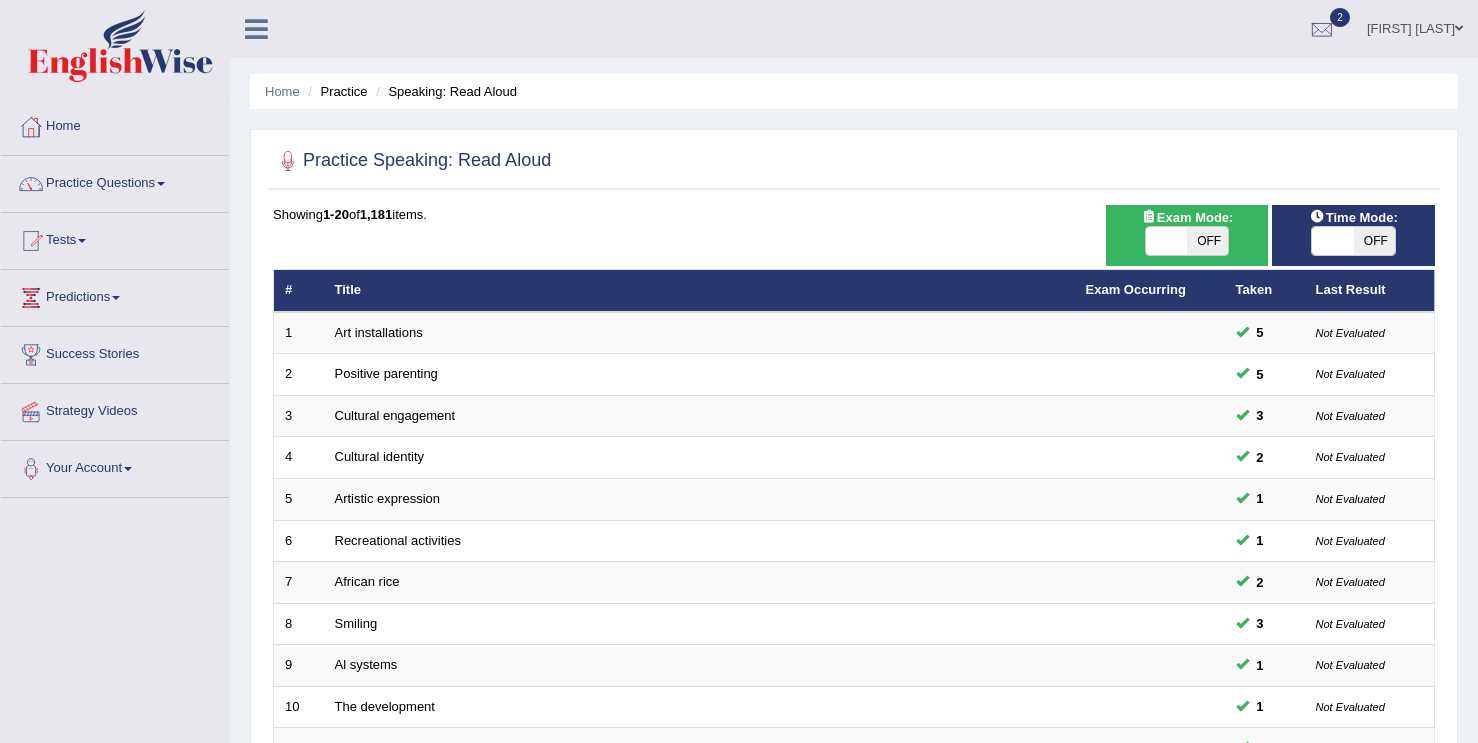 scroll, scrollTop: 0, scrollLeft: 0, axis: both 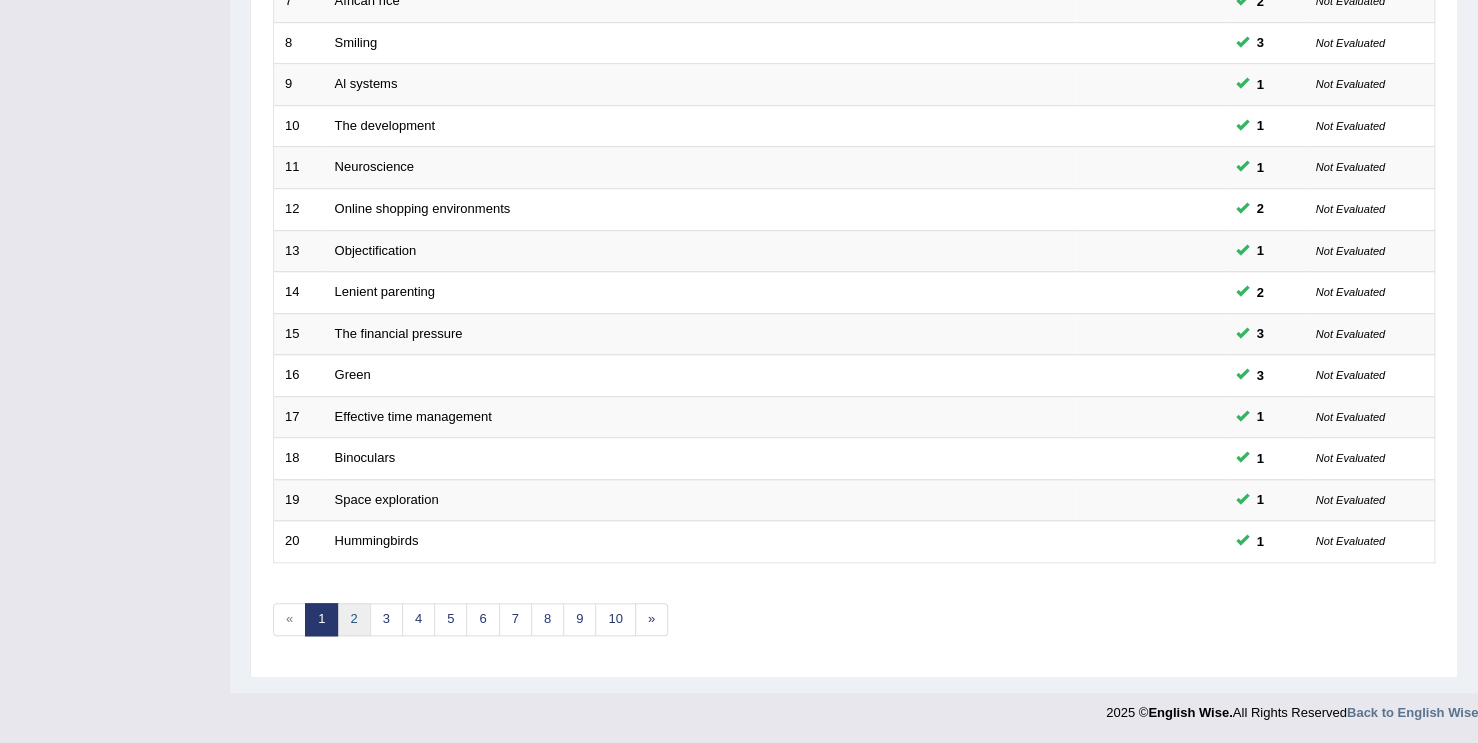 click on "2" at bounding box center [353, 619] 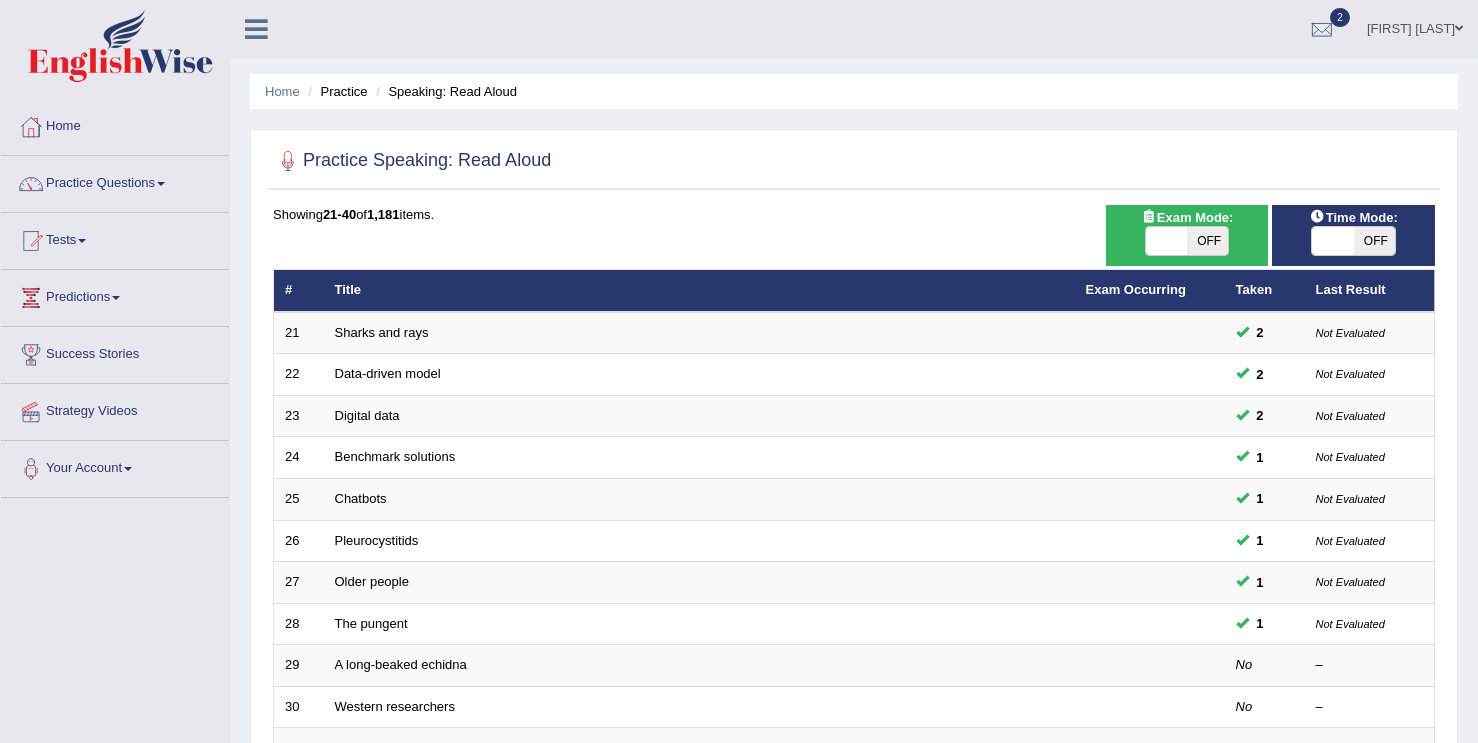 scroll, scrollTop: 0, scrollLeft: 0, axis: both 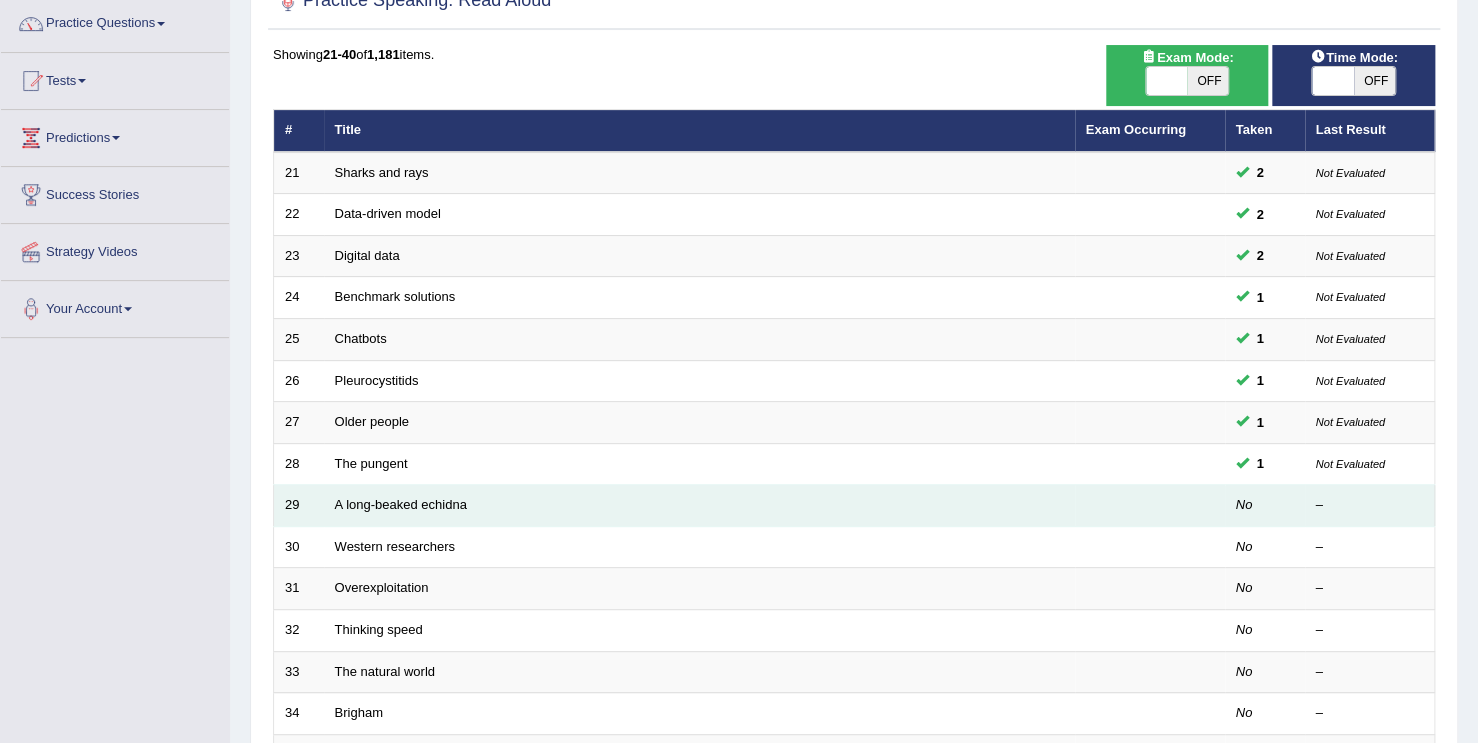 click on "A long-beaked echidna" at bounding box center [699, 506] 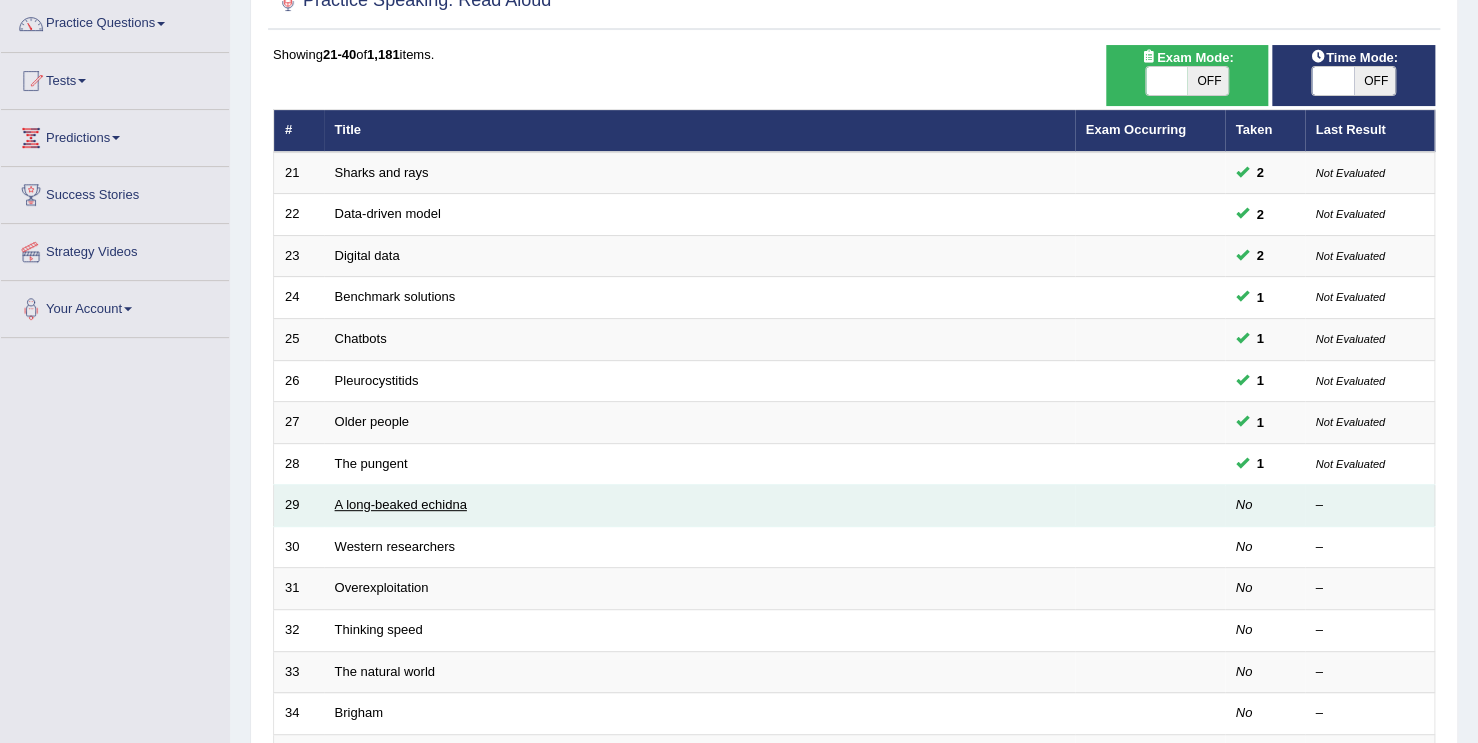 click on "A long-beaked echidna" at bounding box center [401, 504] 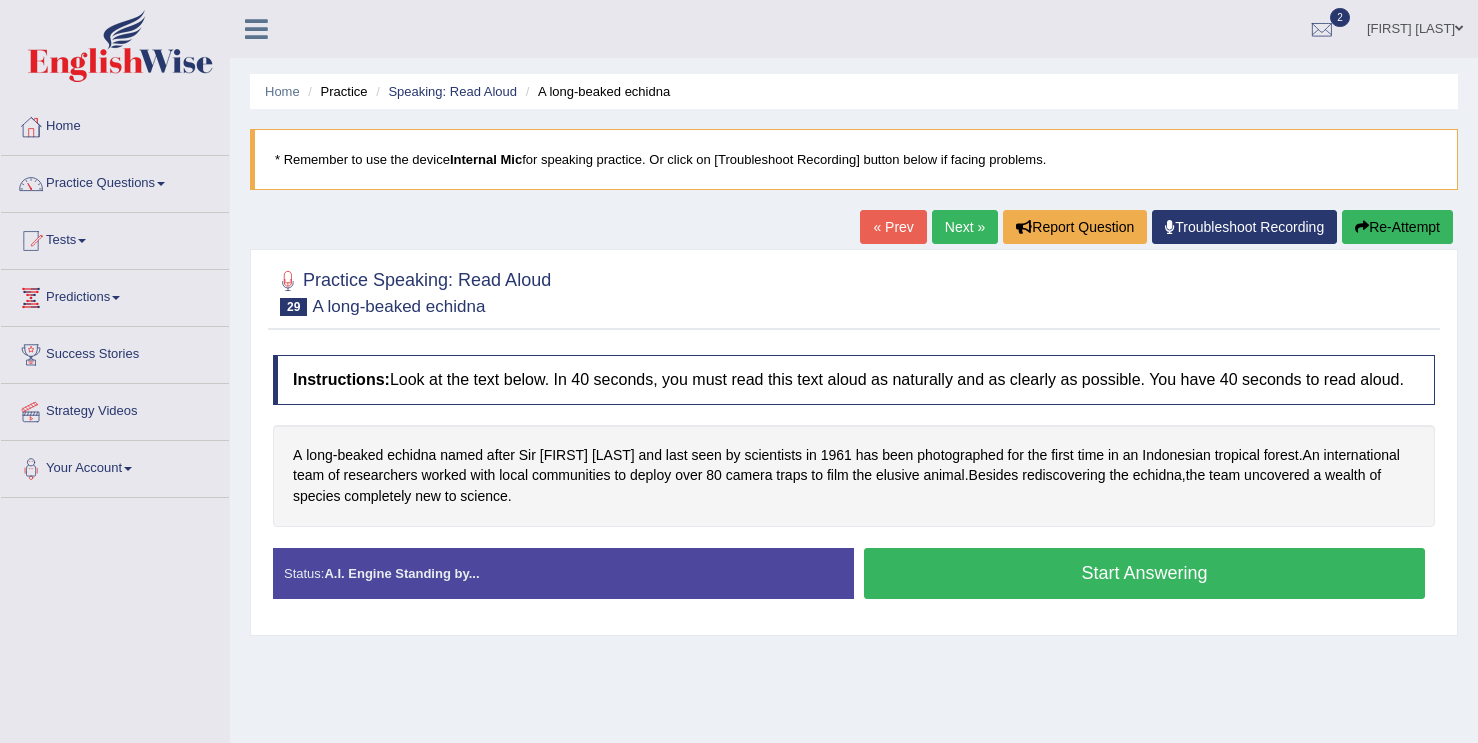 scroll, scrollTop: 0, scrollLeft: 0, axis: both 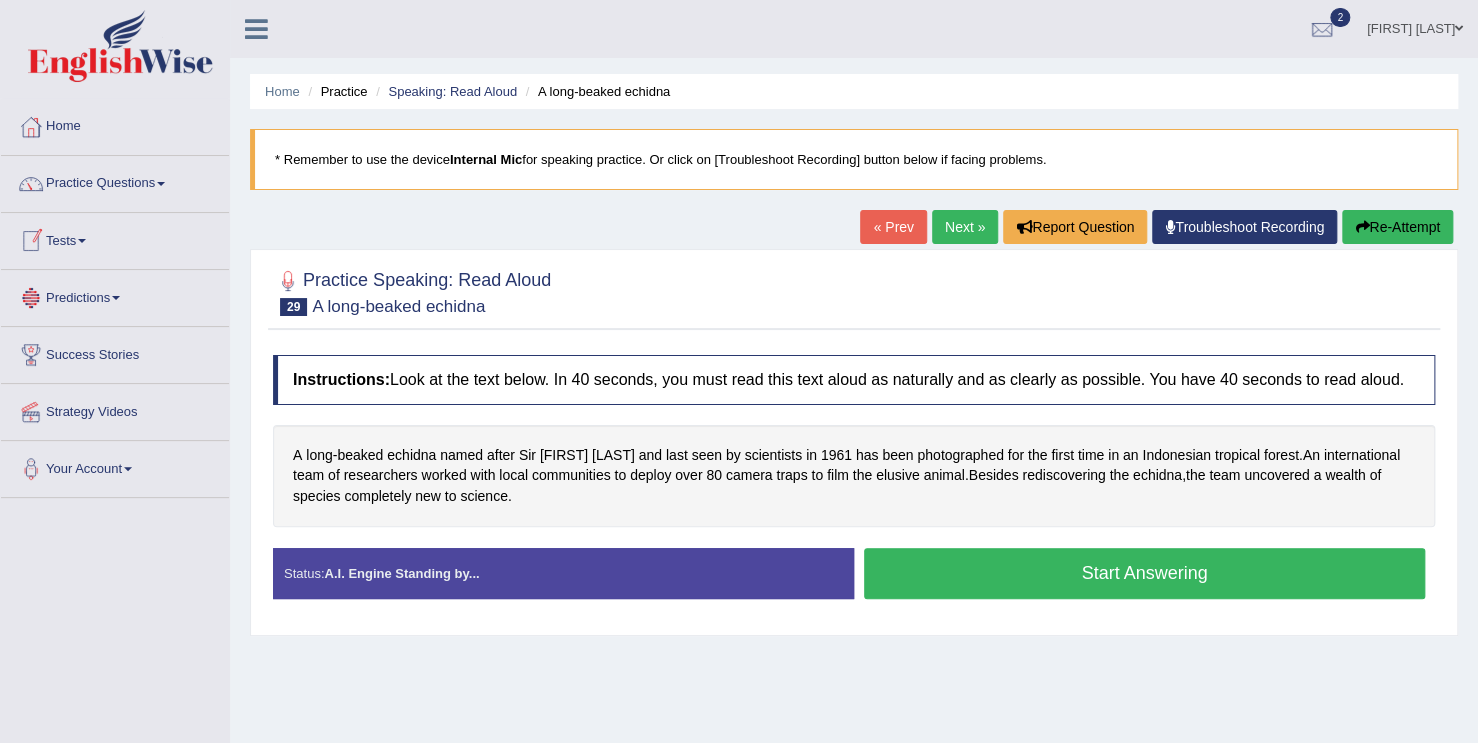 click at bounding box center [82, 241] 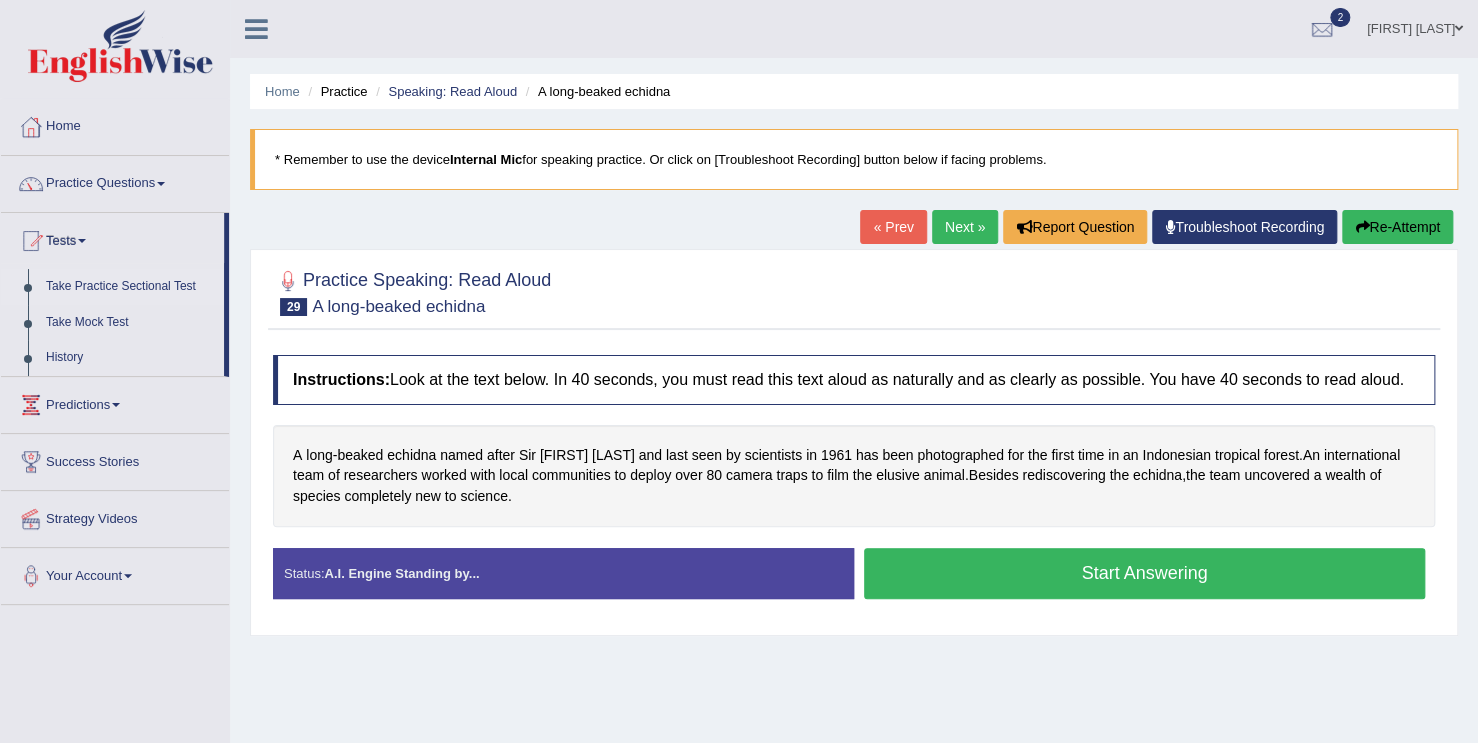 click on "Take Practice Sectional Test" at bounding box center (130, 287) 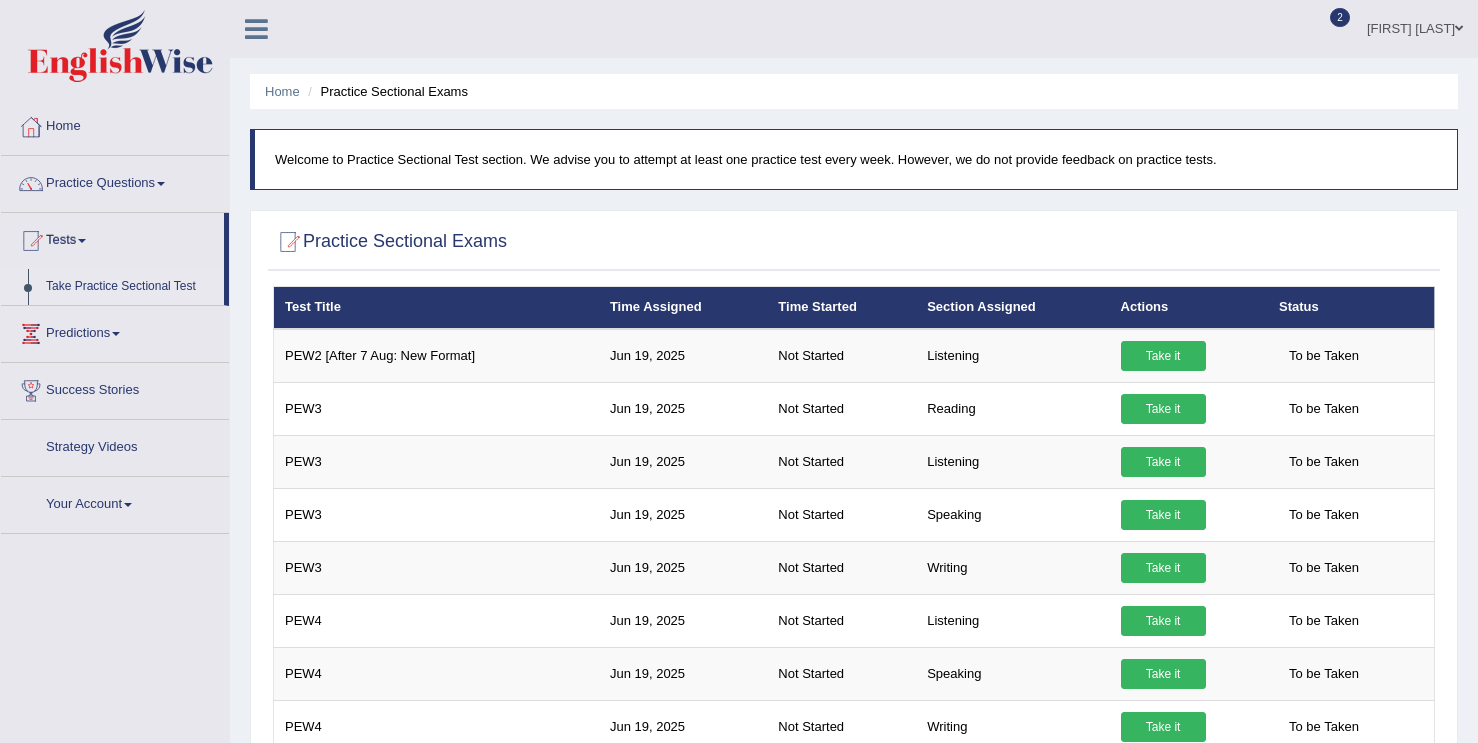 scroll, scrollTop: 0, scrollLeft: 0, axis: both 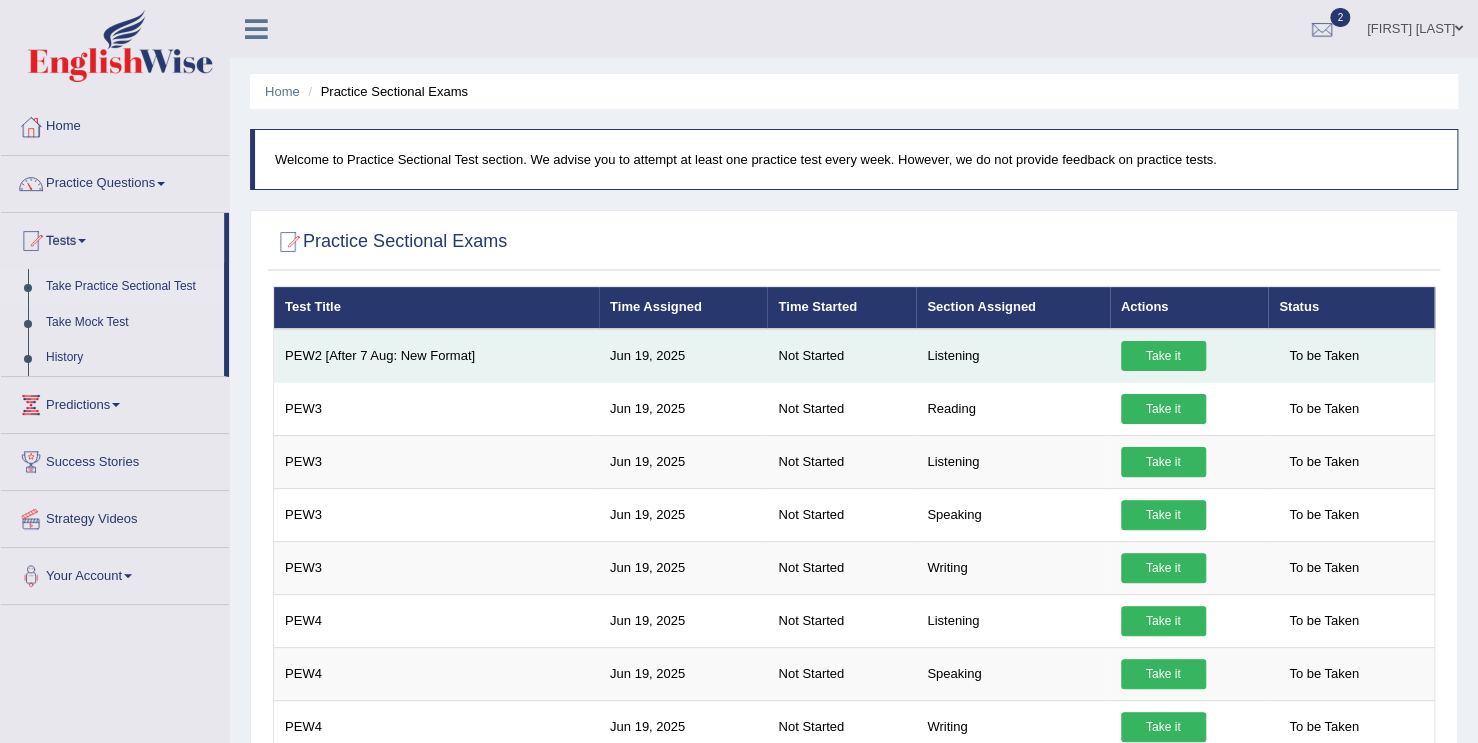 click on "Take it" at bounding box center [1163, 356] 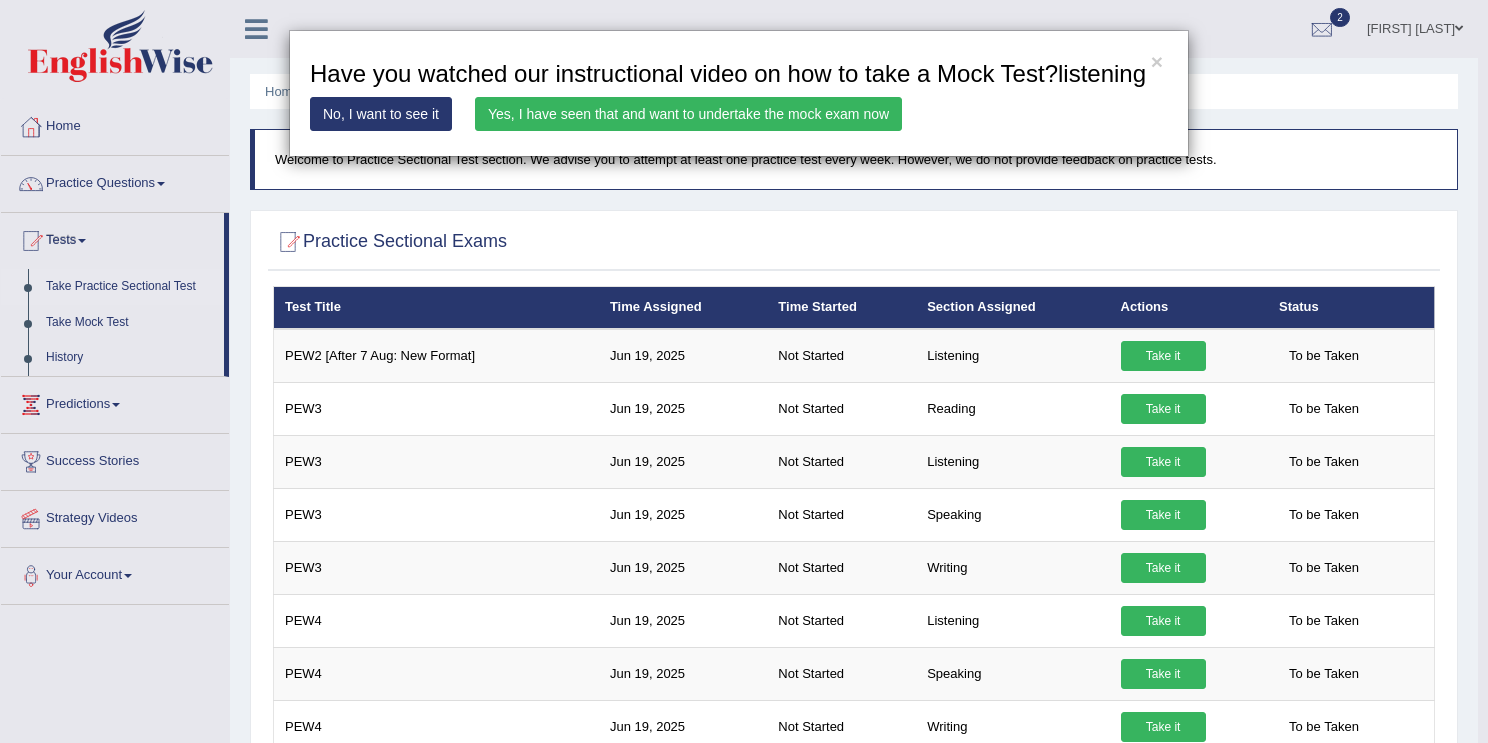 click on "Yes, I have seen that and want to undertake the mock exam now" at bounding box center [688, 114] 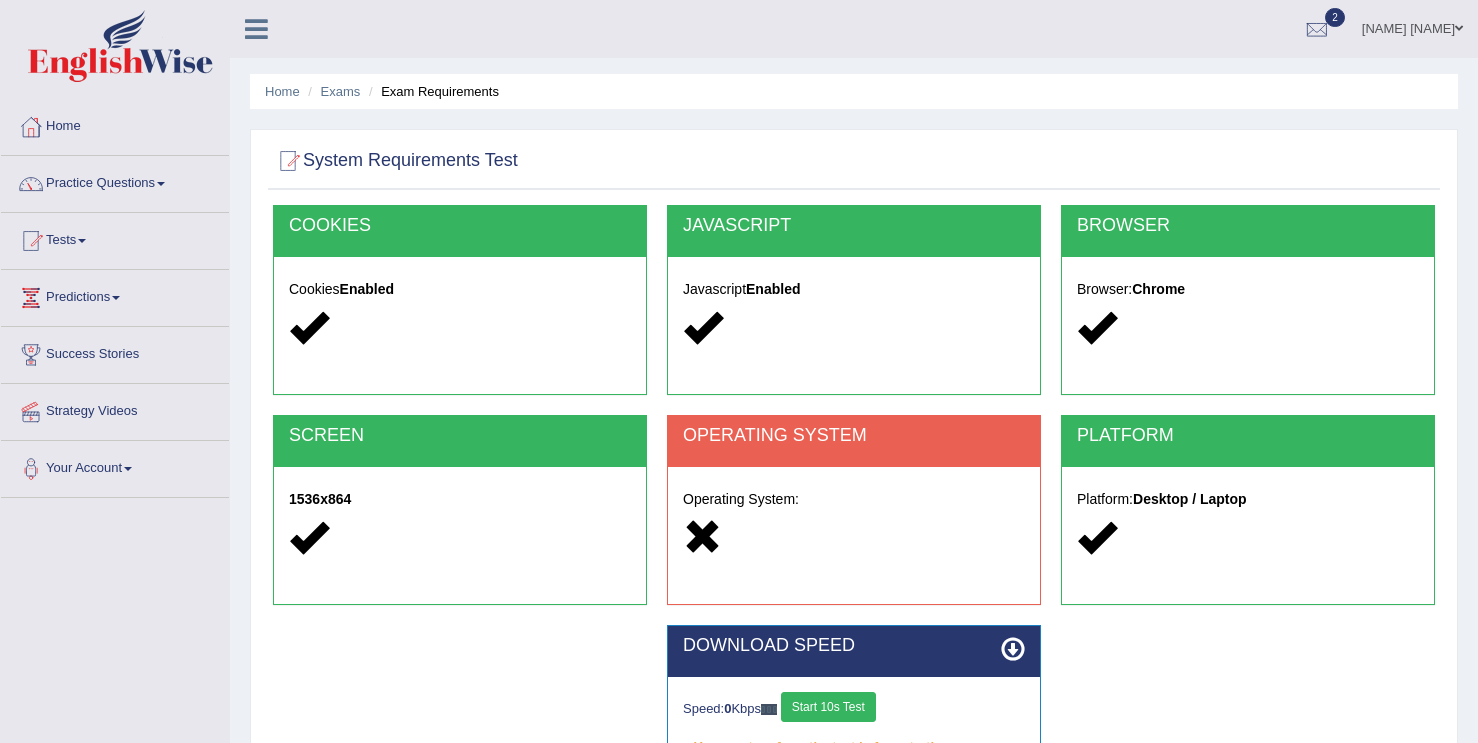 scroll, scrollTop: 0, scrollLeft: 0, axis: both 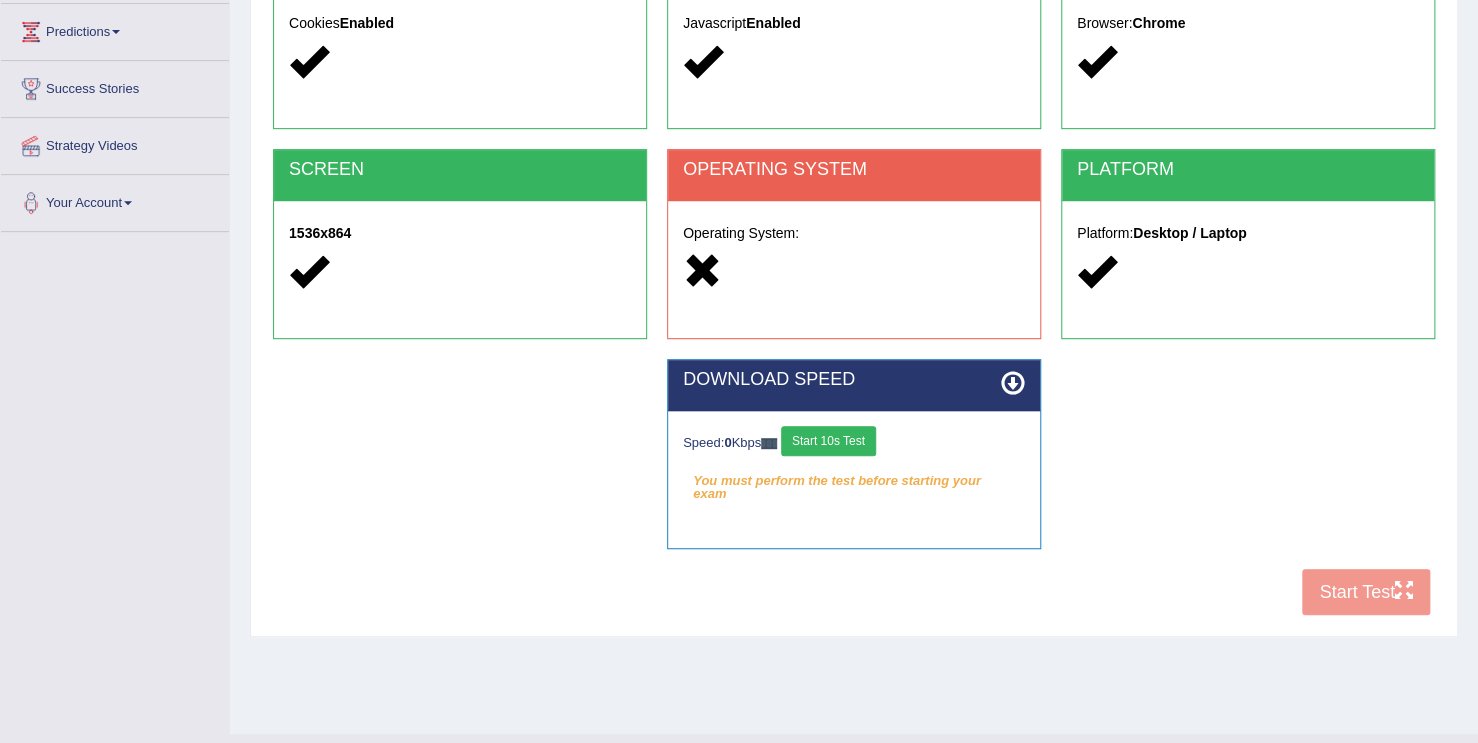 click on "Start 10s Test" at bounding box center [828, 441] 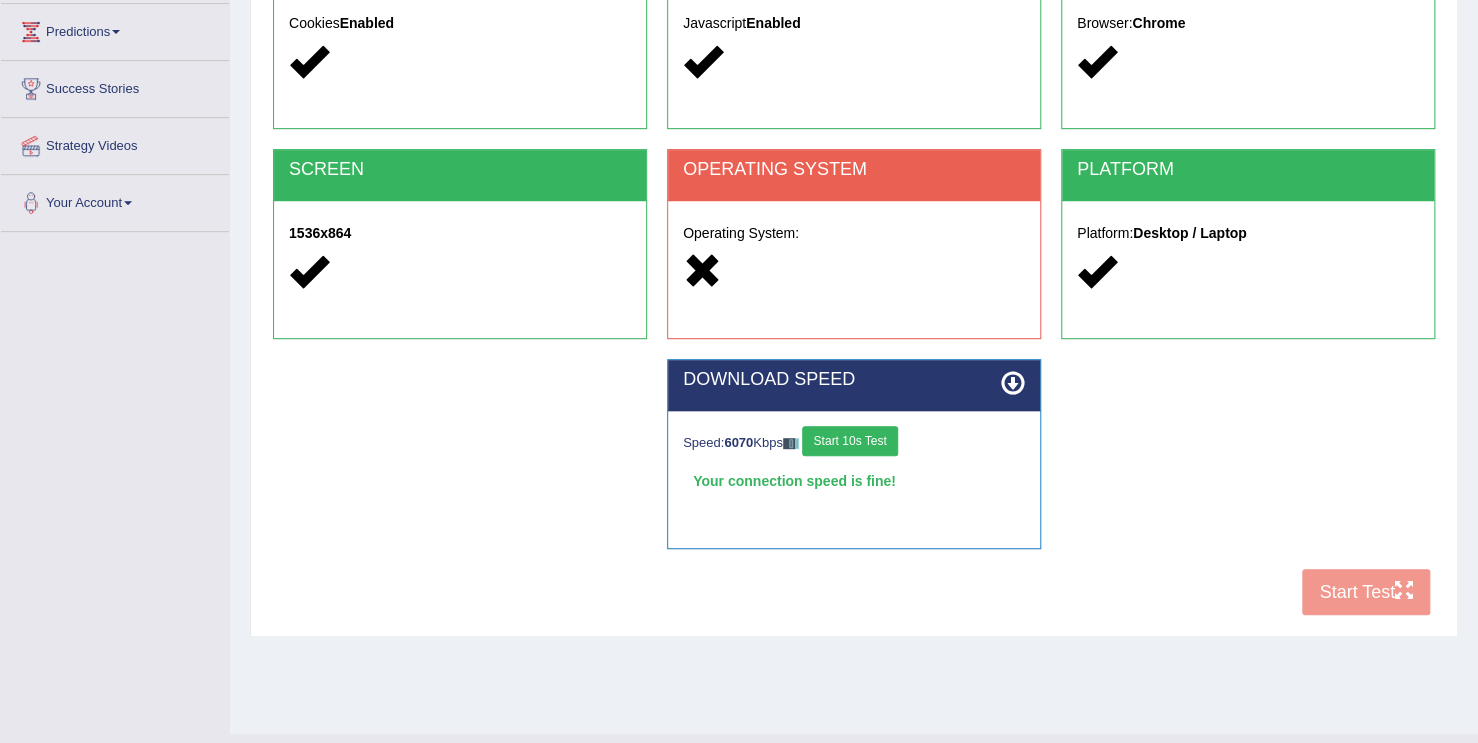 click on "COOKIES
Cookies  Enabled
JAVASCRIPT
Javascript  Enabled
BROWSER
Browser:  Chrome
SCREEN
1536x864
OPERATING SYSTEM
Operating System:
PLATFORM
Platform:  Desktop / Laptop
DOWNLOAD SPEED
Speed:  6070  Kbps    Start 10s Test
Your connection speed is fine!
Select Audio Quality
Start Test" at bounding box center (854, 282) 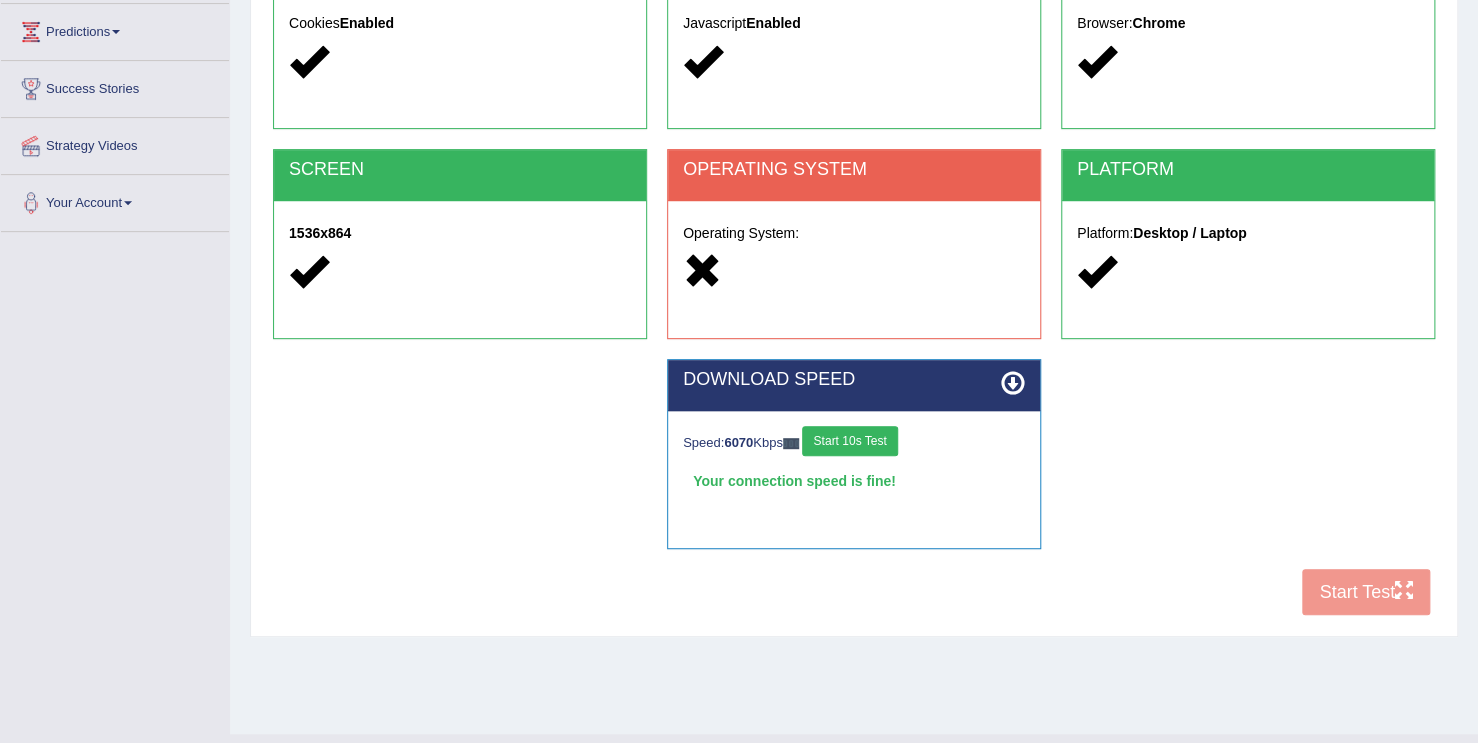 click on "Operating System:" at bounding box center [854, 255] 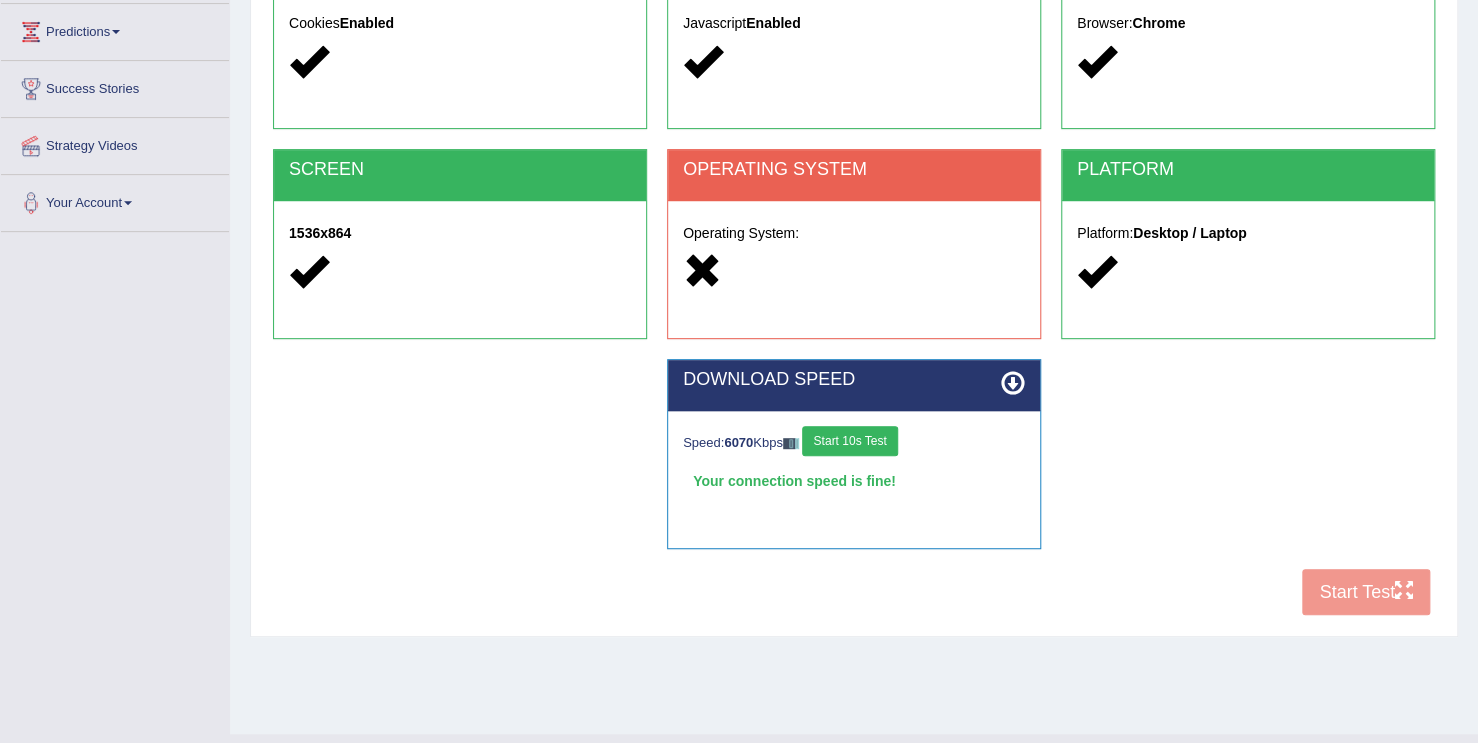 click on "Operating System:" at bounding box center (854, 255) 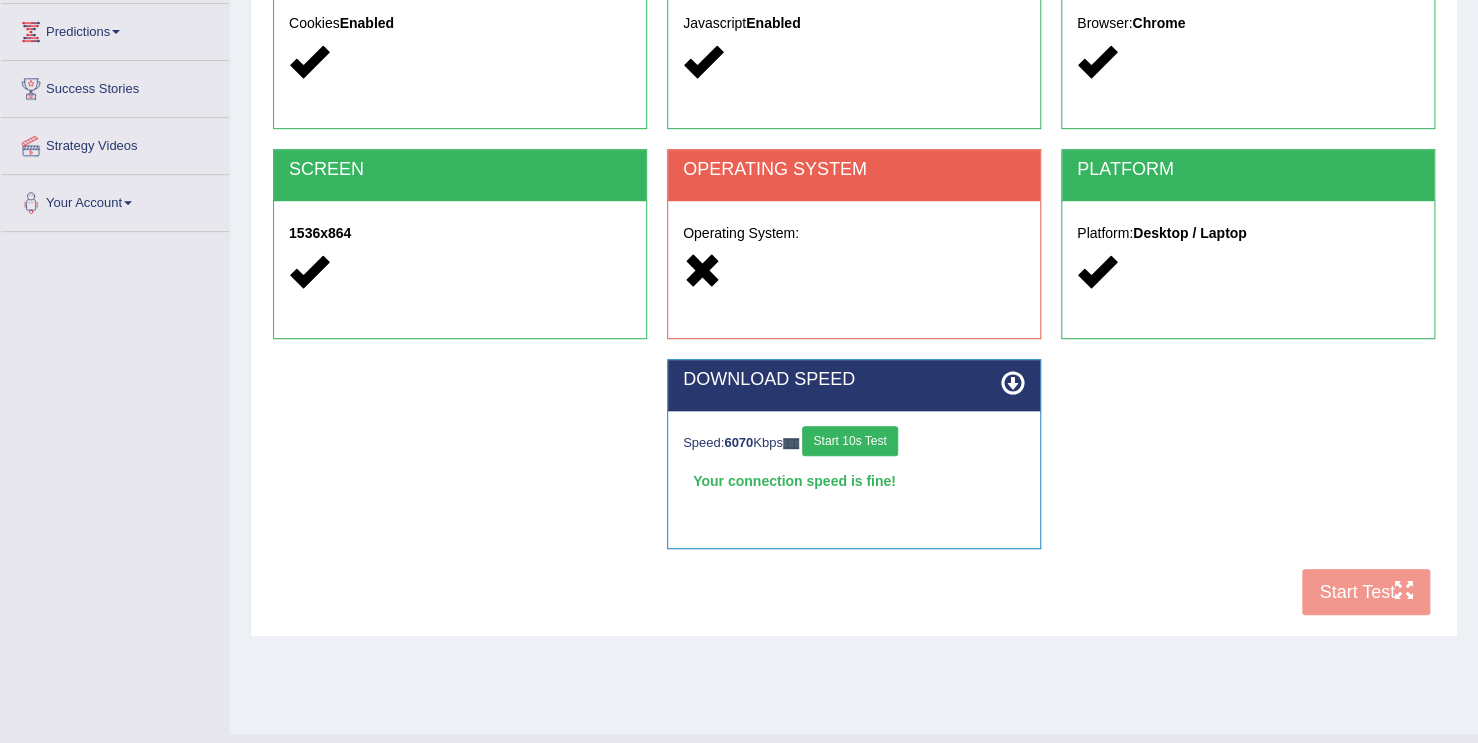 click on "Operating System:" at bounding box center (854, 255) 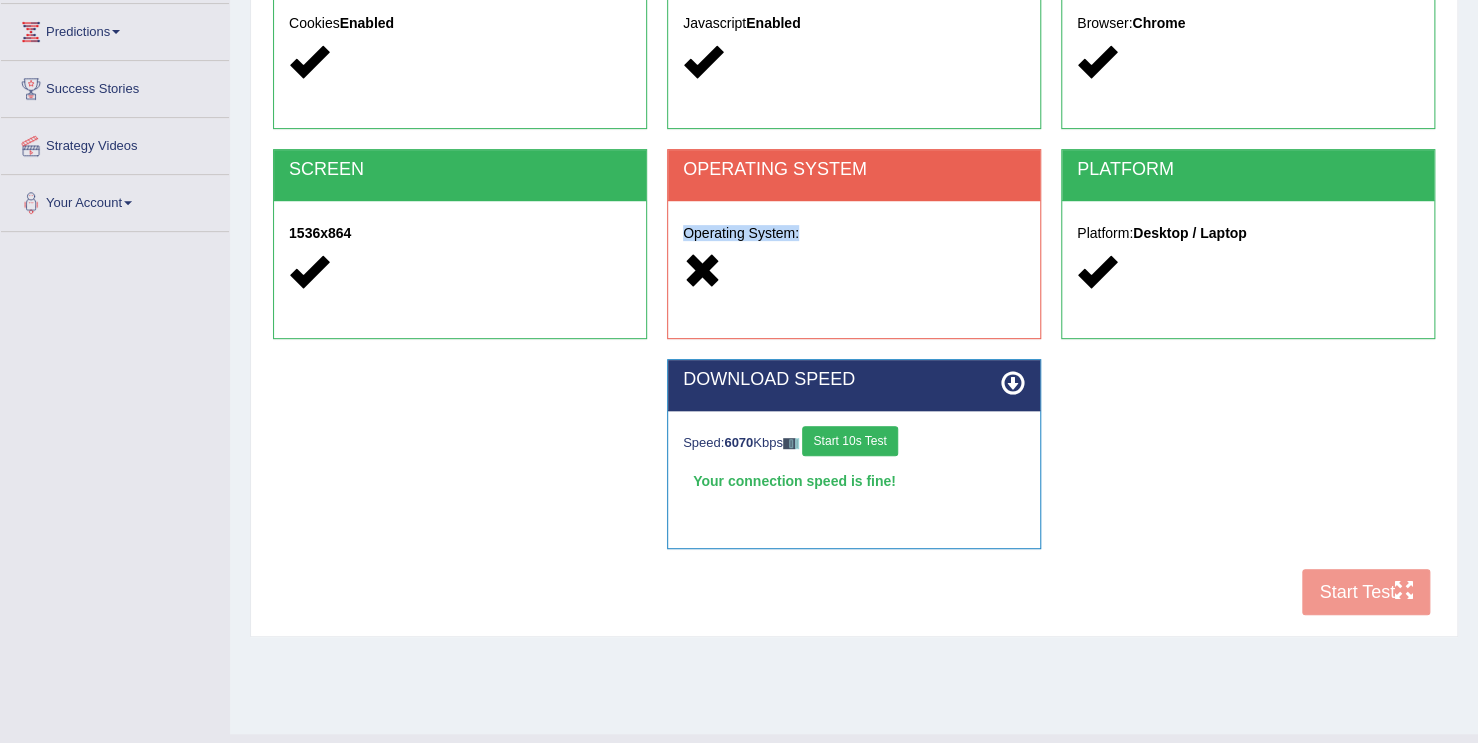 click on "Operating System:" at bounding box center [854, 255] 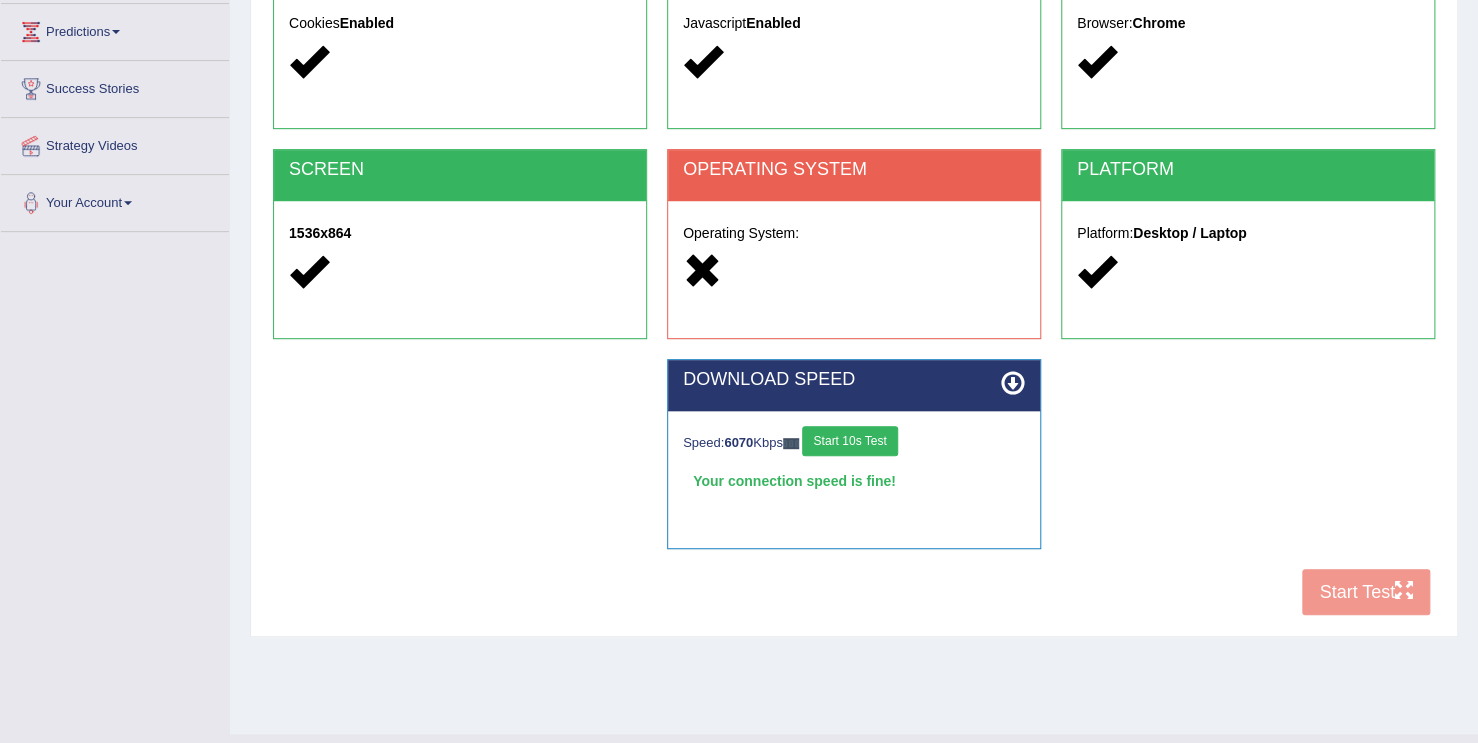click on "Operating System:" at bounding box center [854, 255] 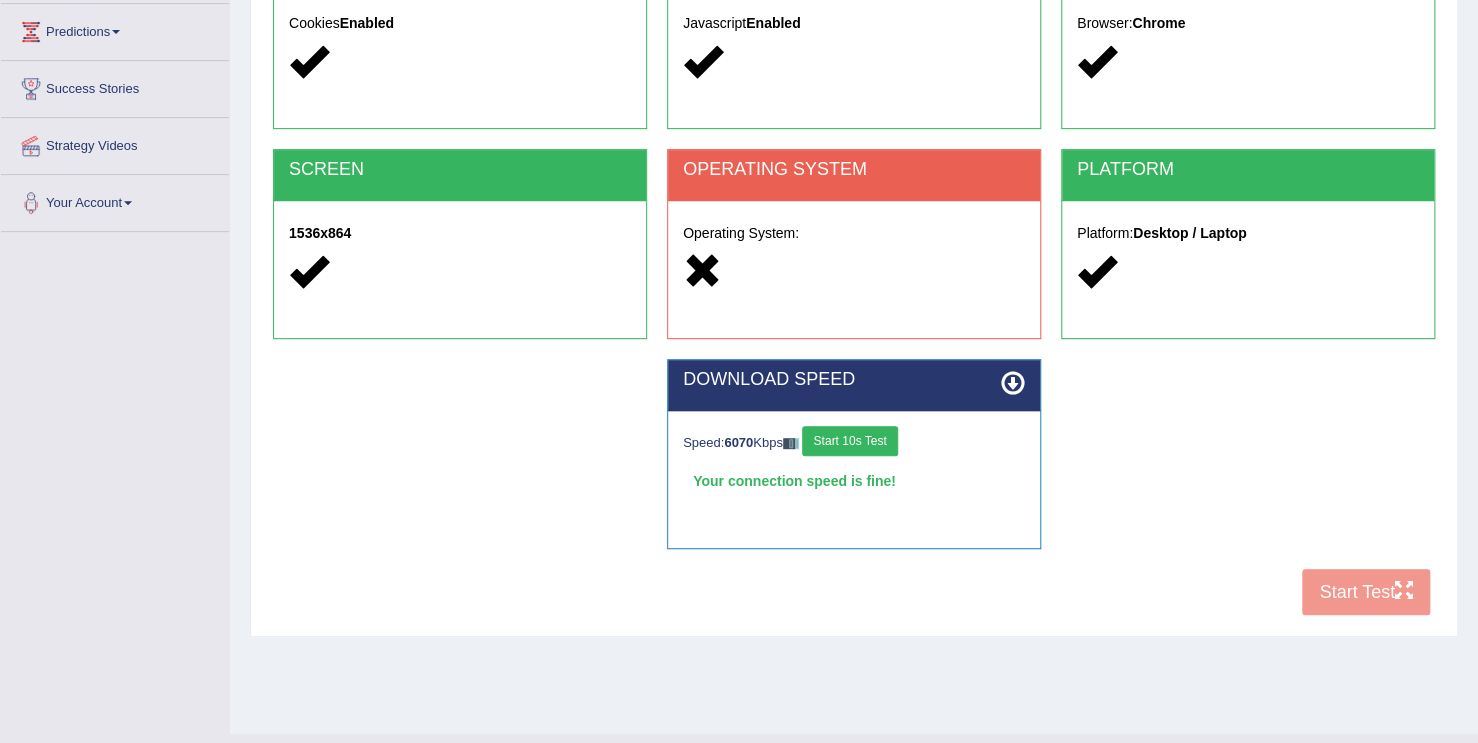 click on "Operating System:" at bounding box center [854, 255] 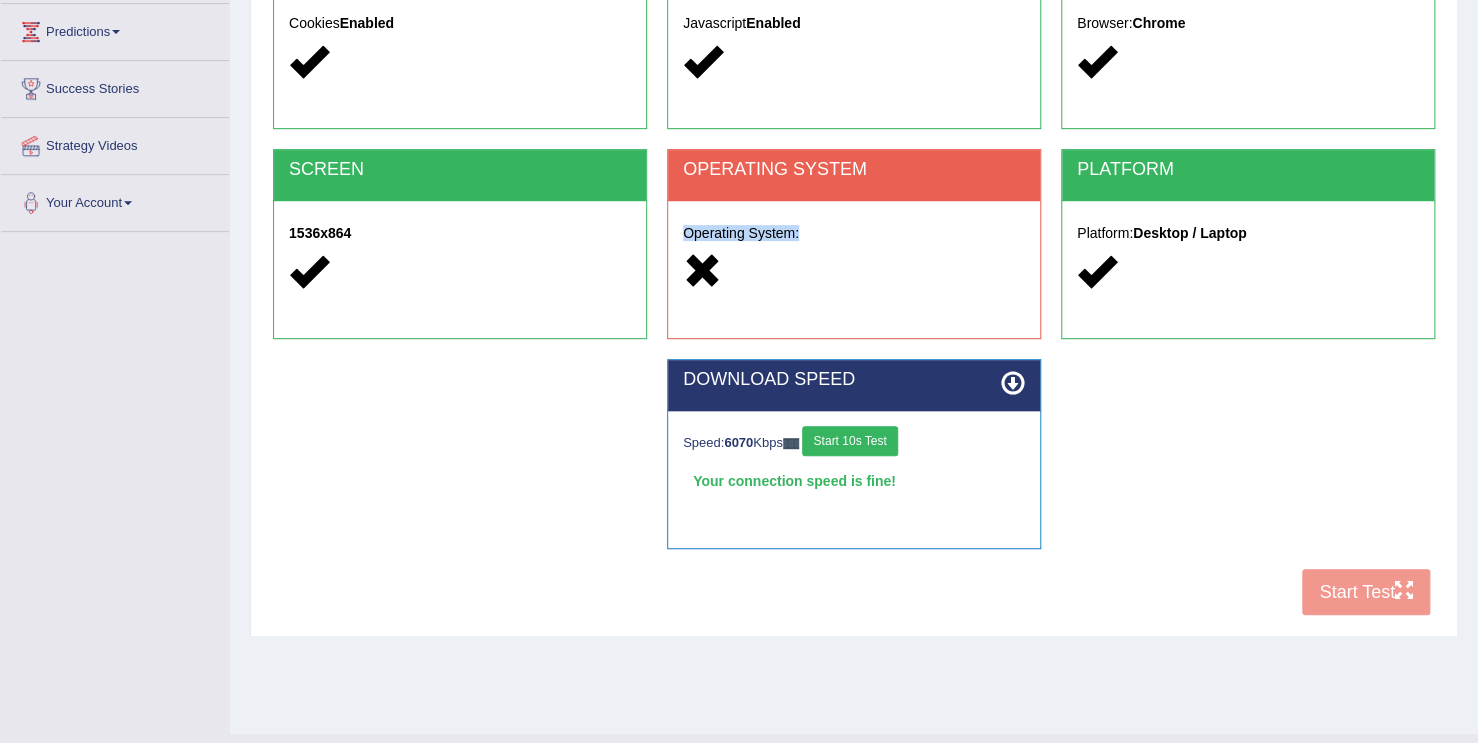click on "Operating System:" at bounding box center [854, 255] 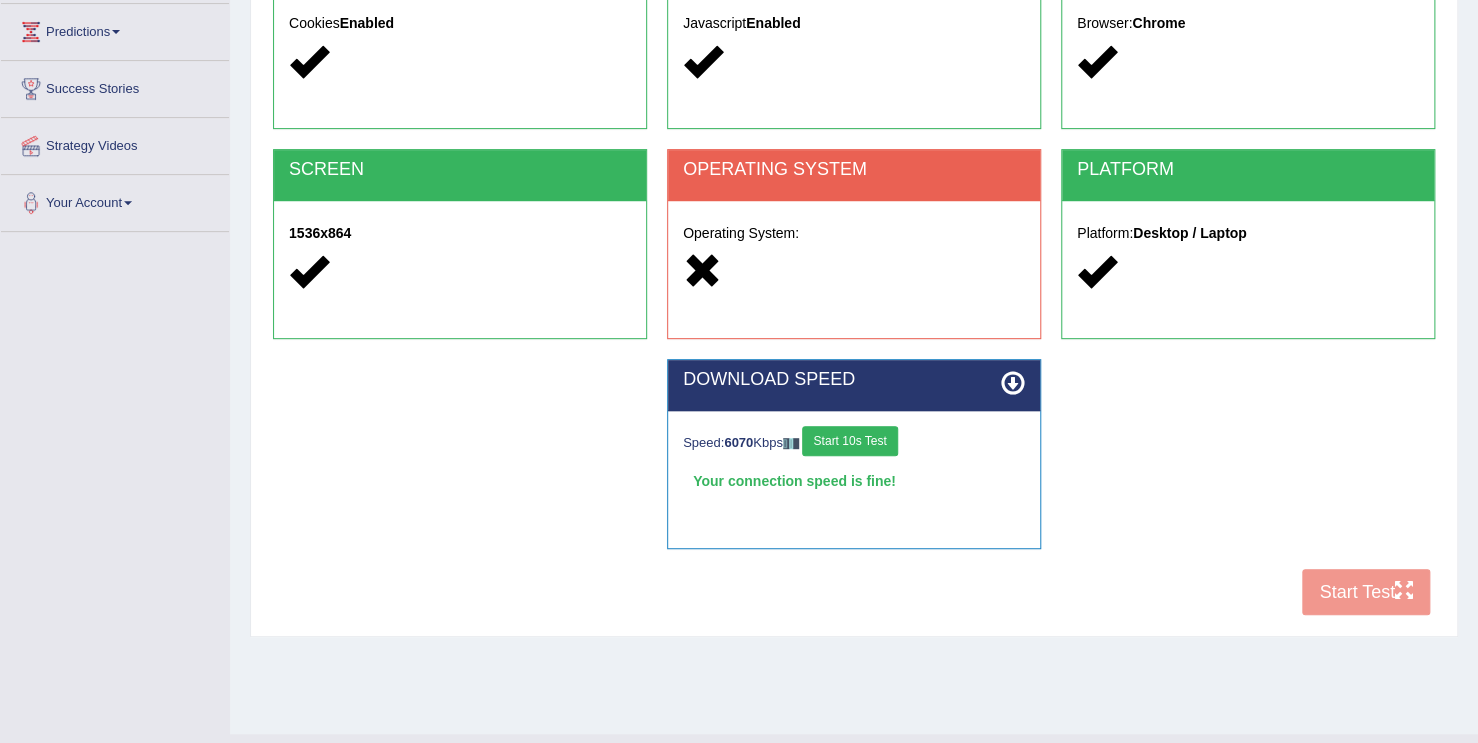 click on "Operating System:" at bounding box center (854, 255) 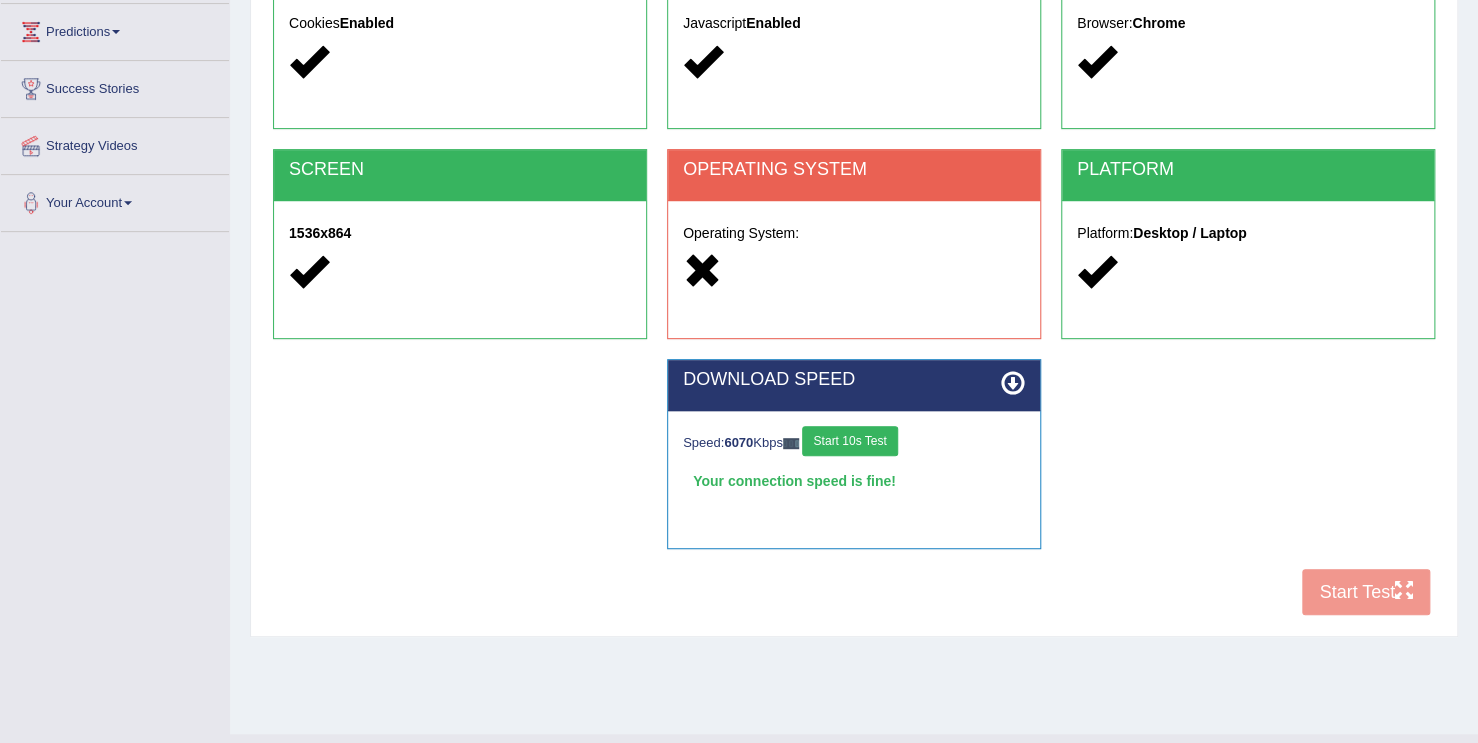 click on "Operating System:" at bounding box center (854, 255) 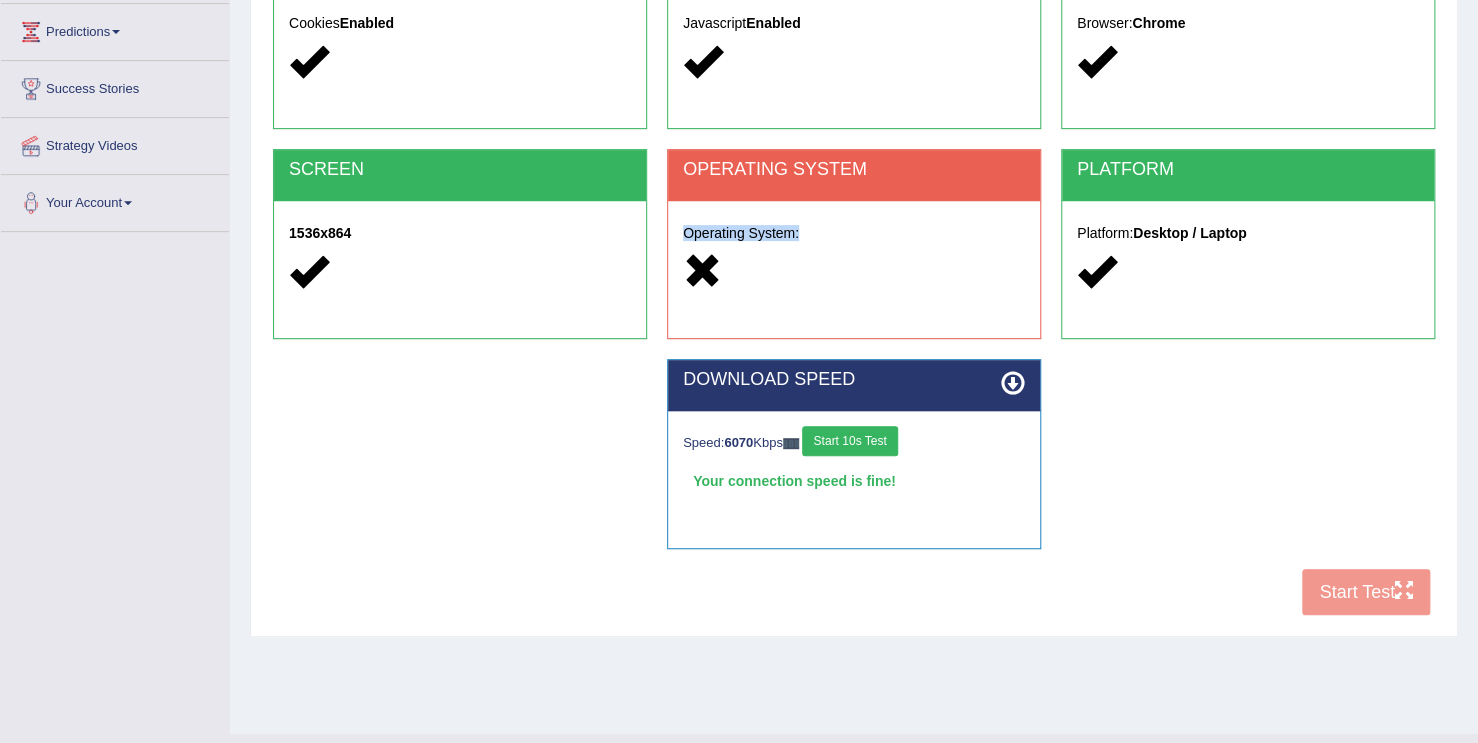 click on "Operating System:" at bounding box center (854, 255) 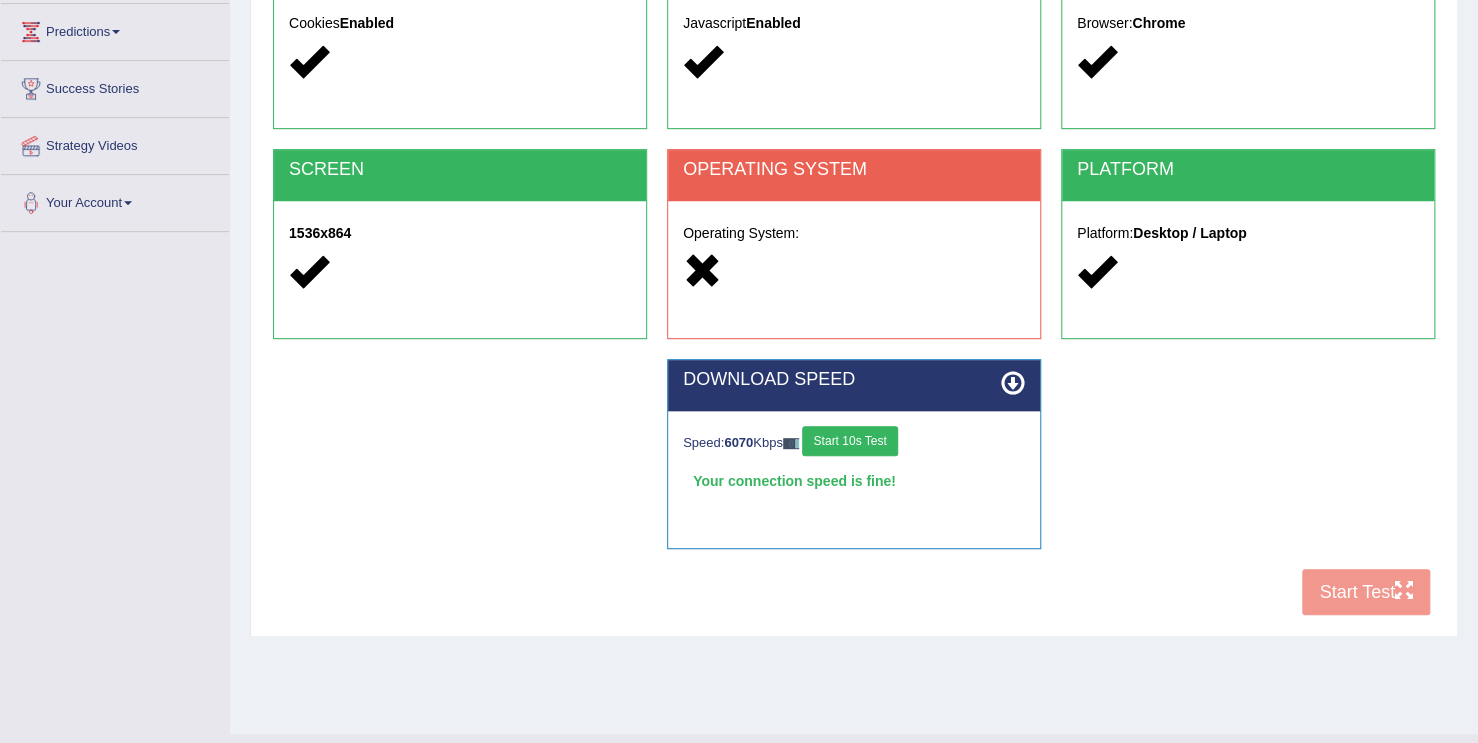 click on "Operating System:" at bounding box center [854, 233] 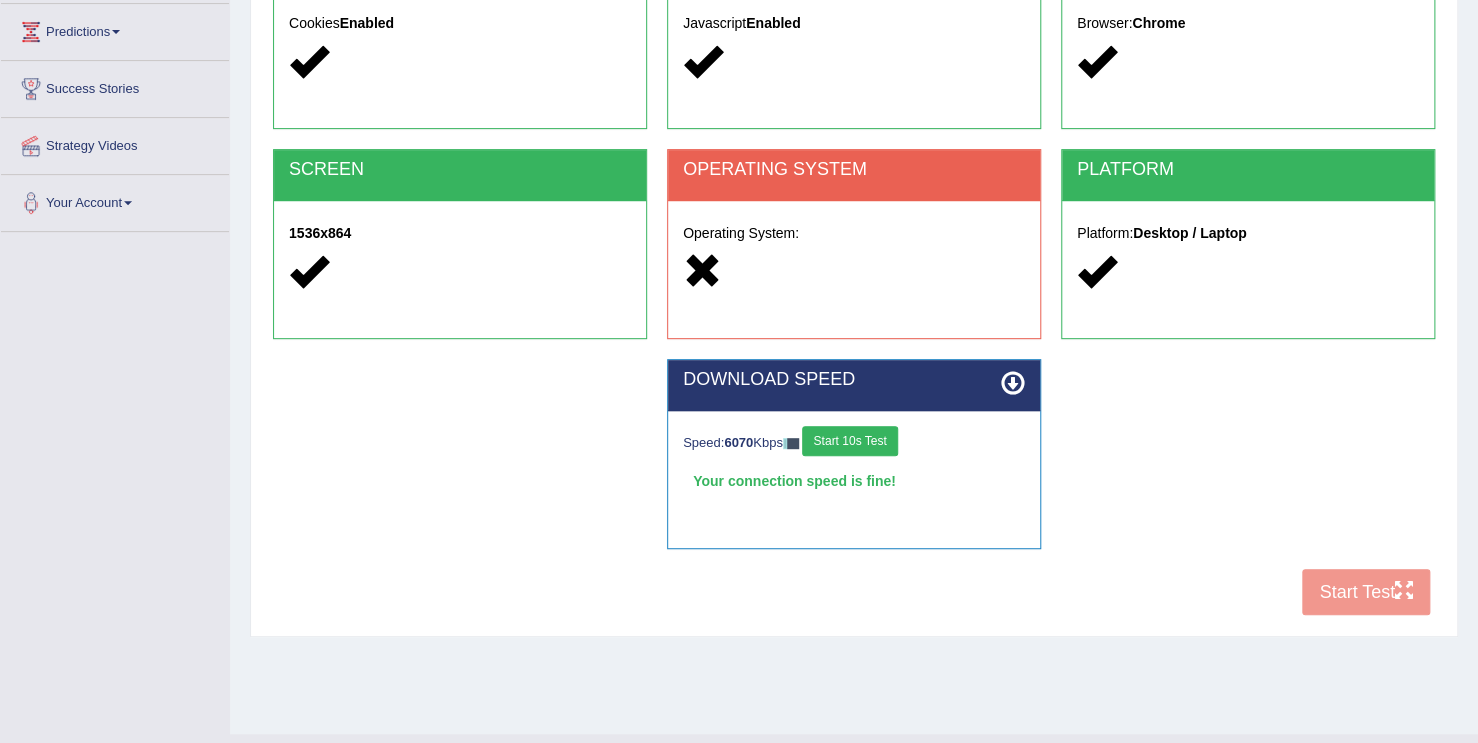 click at bounding box center (854, 272) 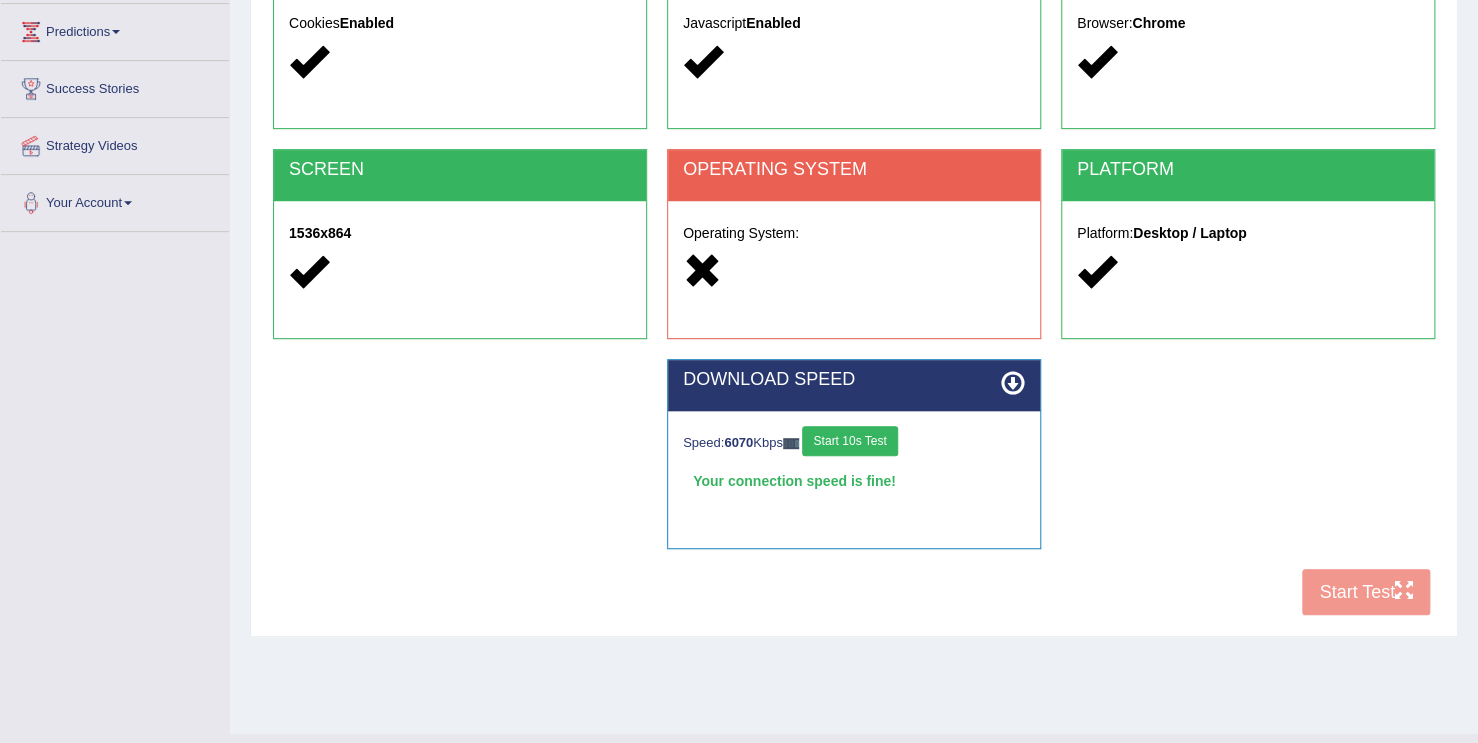 click on "Operating System:" at bounding box center [854, 255] 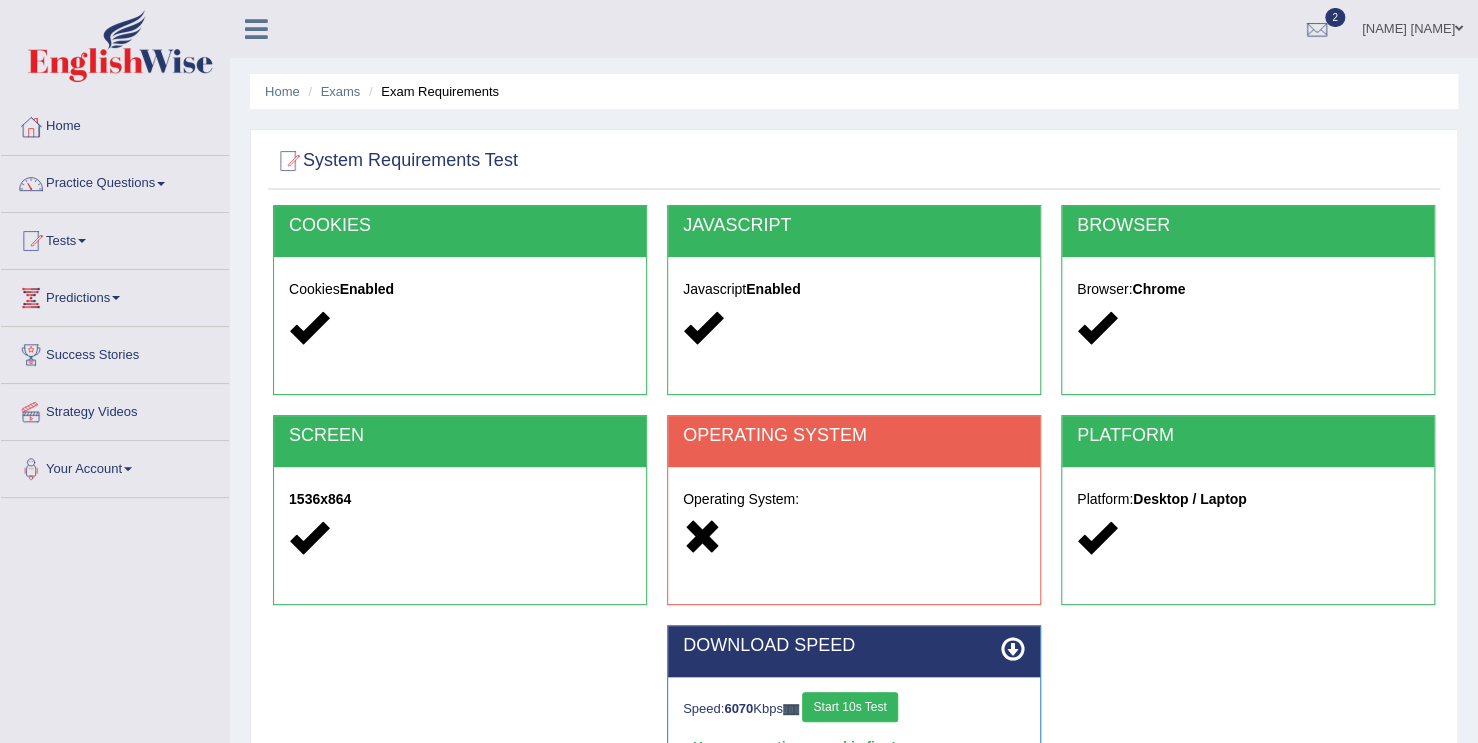 scroll, scrollTop: 0, scrollLeft: 0, axis: both 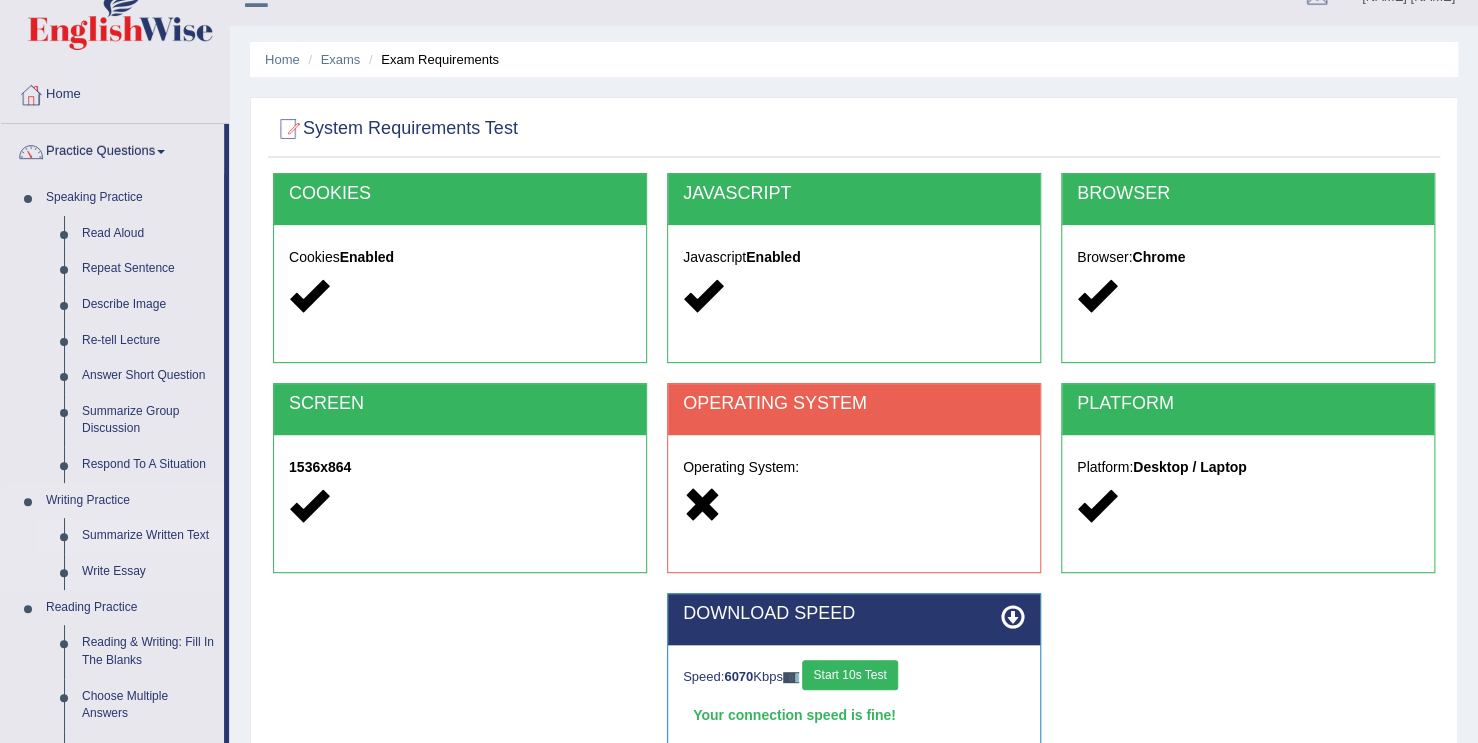 click on "Summarize Written Text" at bounding box center (148, 536) 